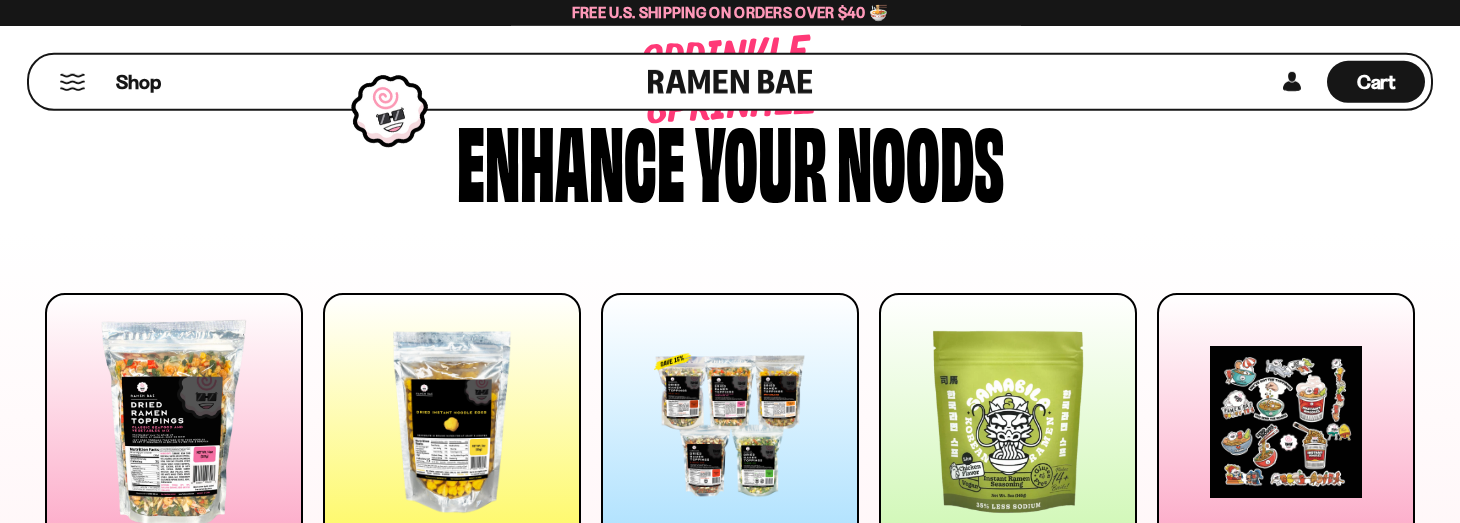scroll, scrollTop: 306, scrollLeft: 0, axis: vertical 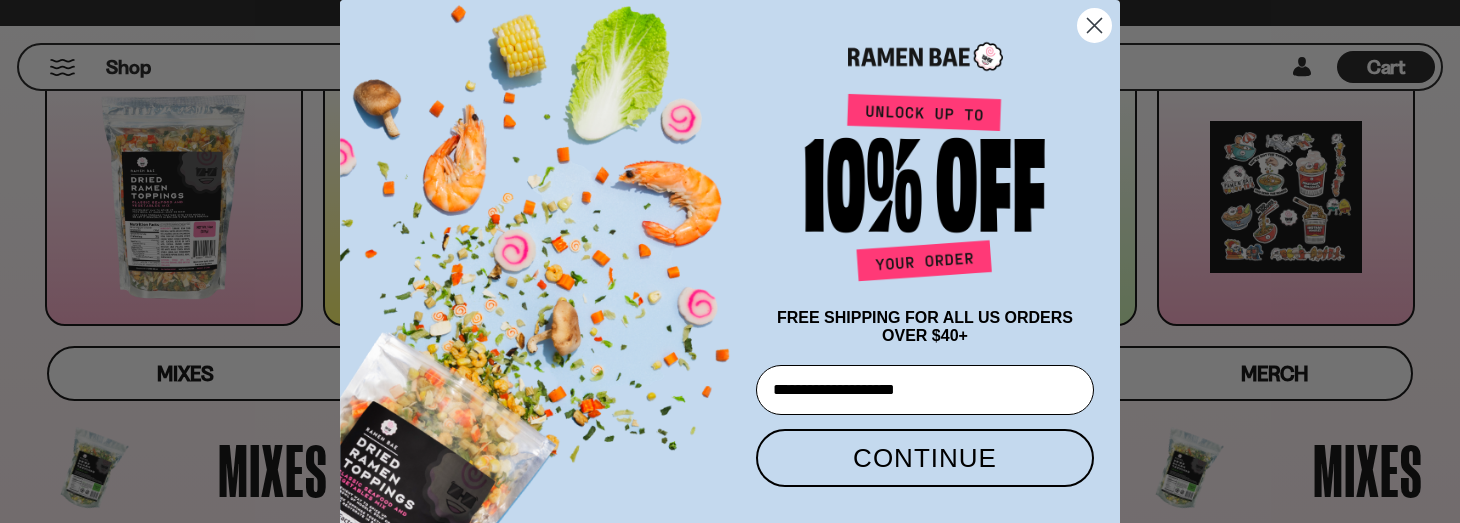type on "**********" 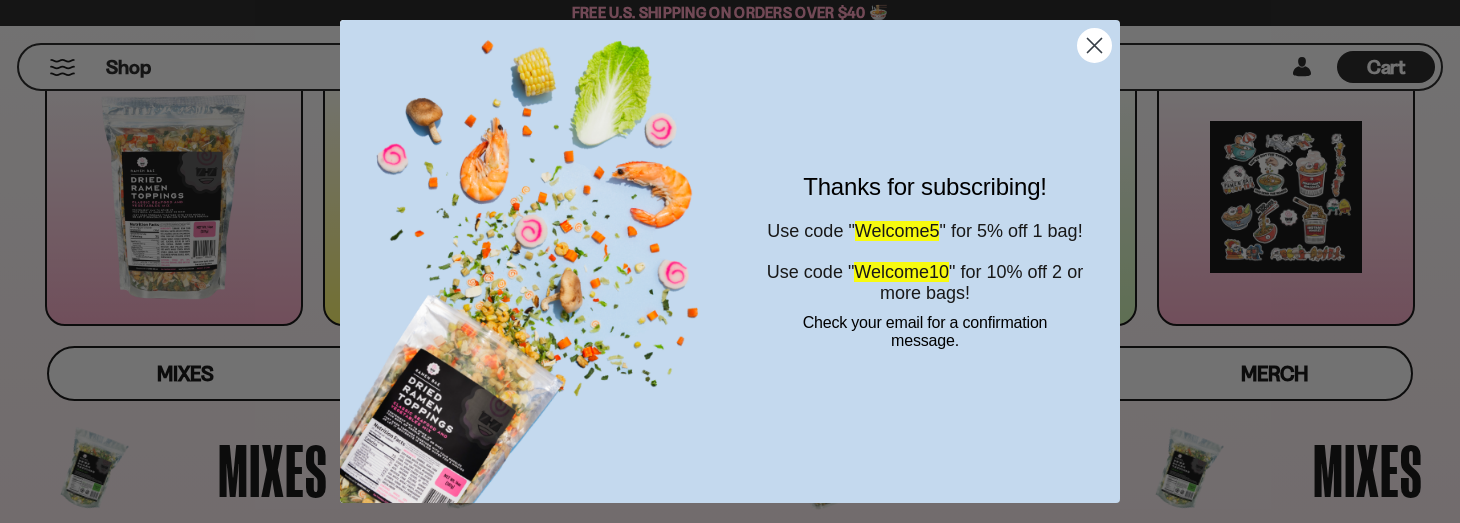 click 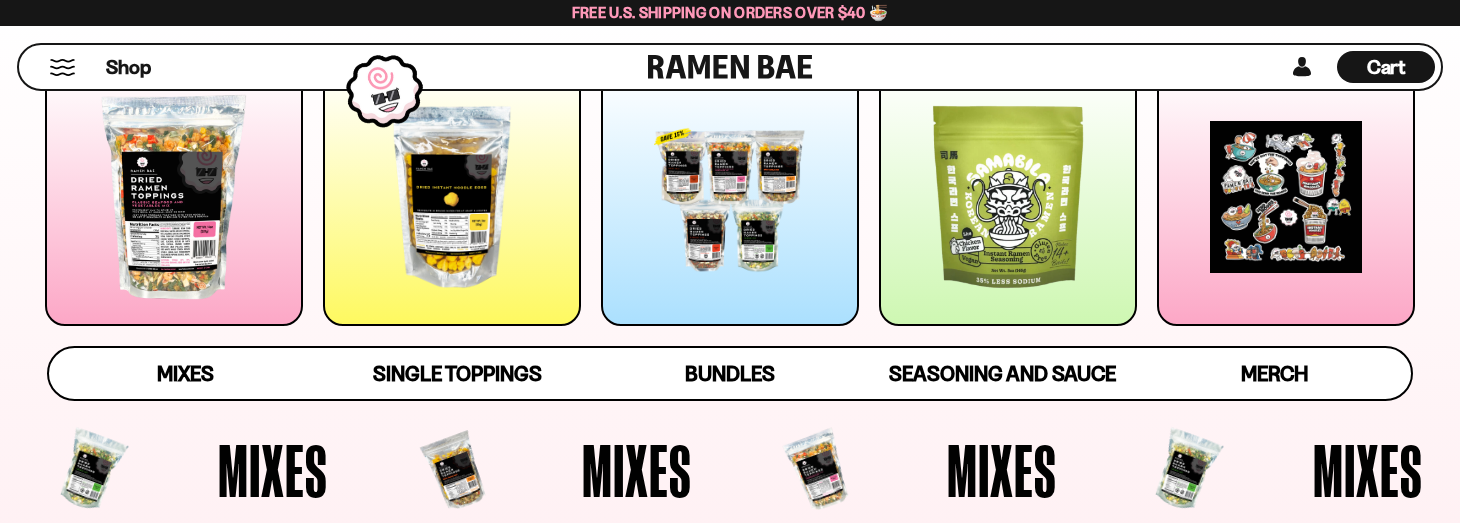 click at bounding box center (730, 197) 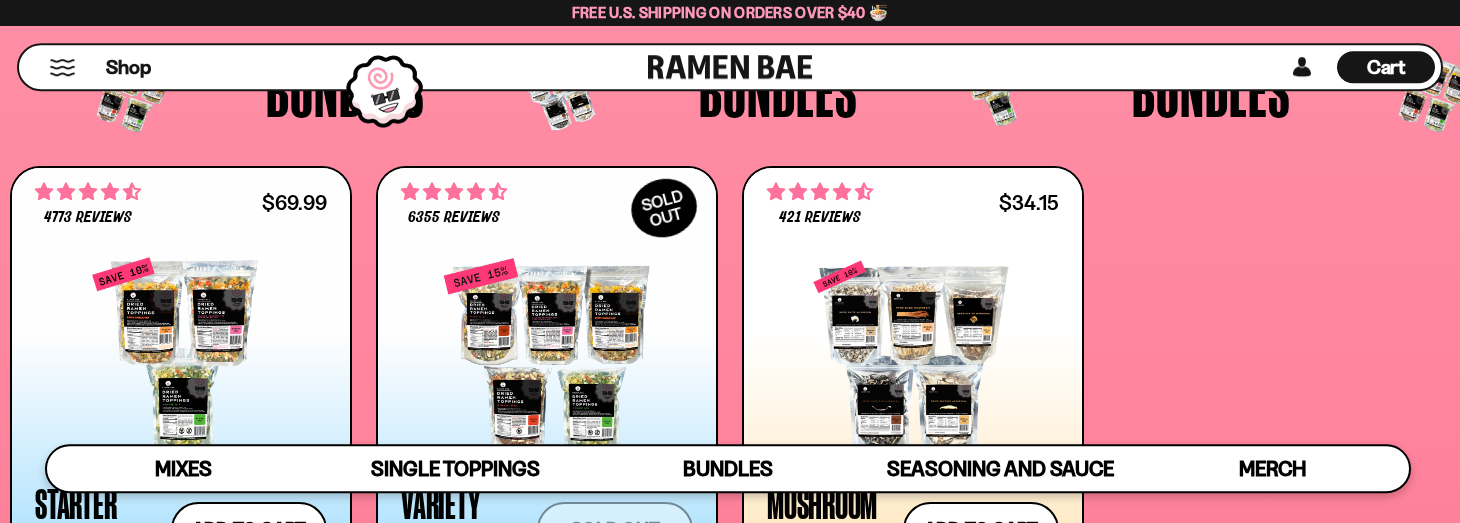 scroll, scrollTop: 4419, scrollLeft: 0, axis: vertical 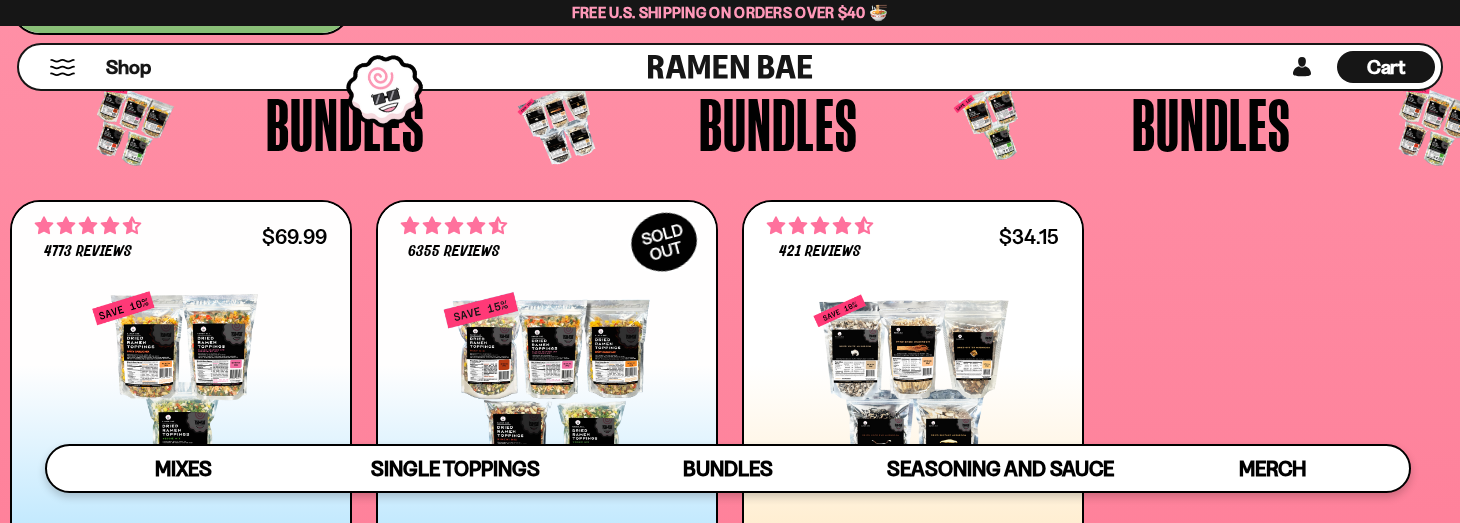 click on "Mixes
Single Toppings
Bundles
Merch" at bounding box center (730, -1130) 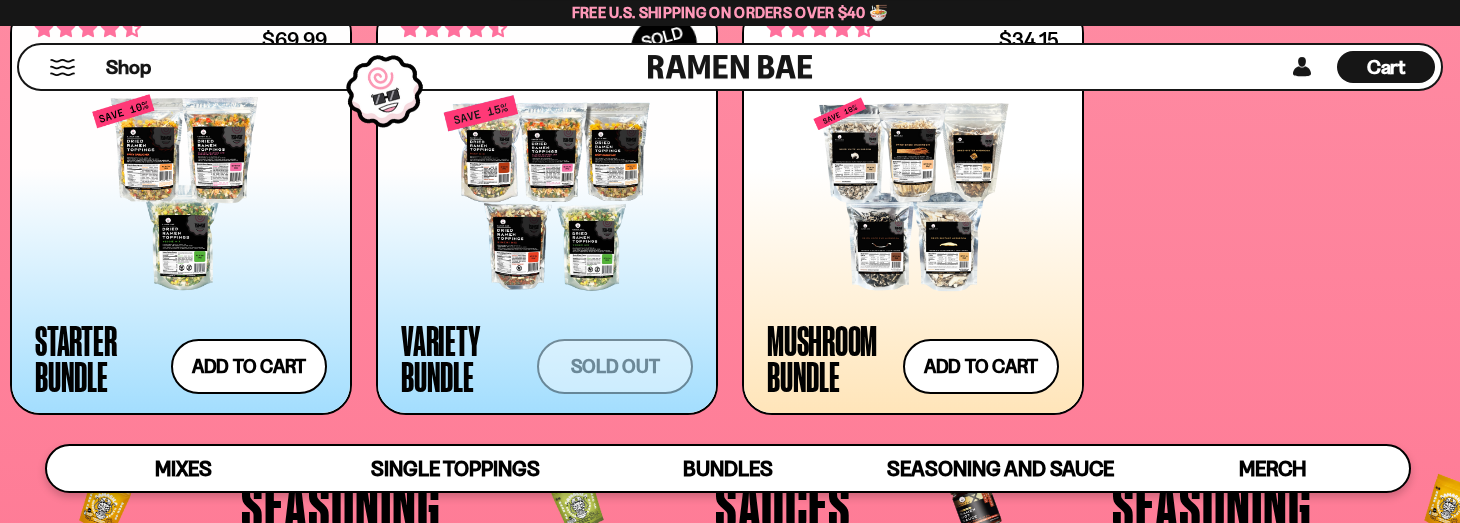 scroll, scrollTop: 4623, scrollLeft: 0, axis: vertical 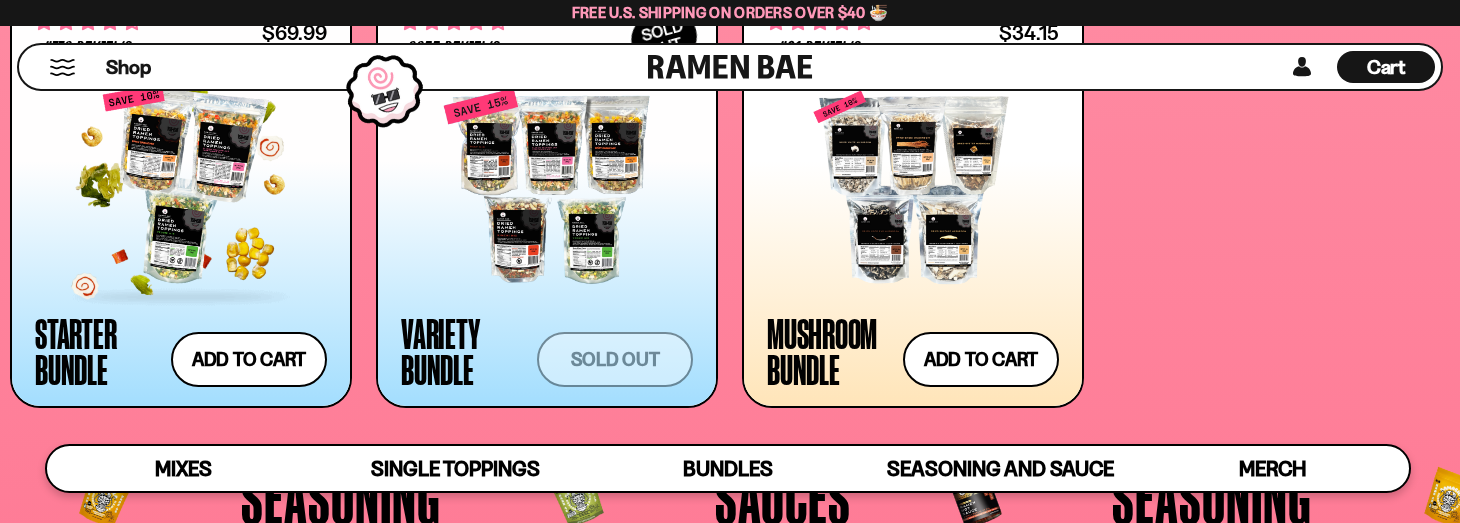 click at bounding box center [181, 186] 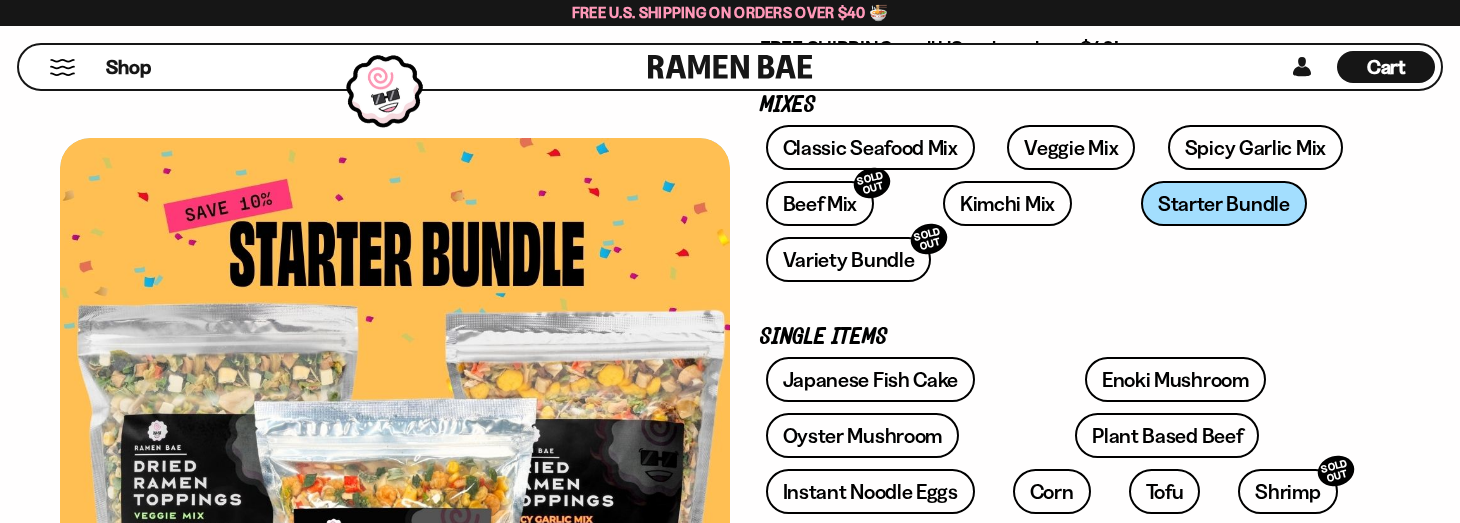 scroll, scrollTop: 0, scrollLeft: 0, axis: both 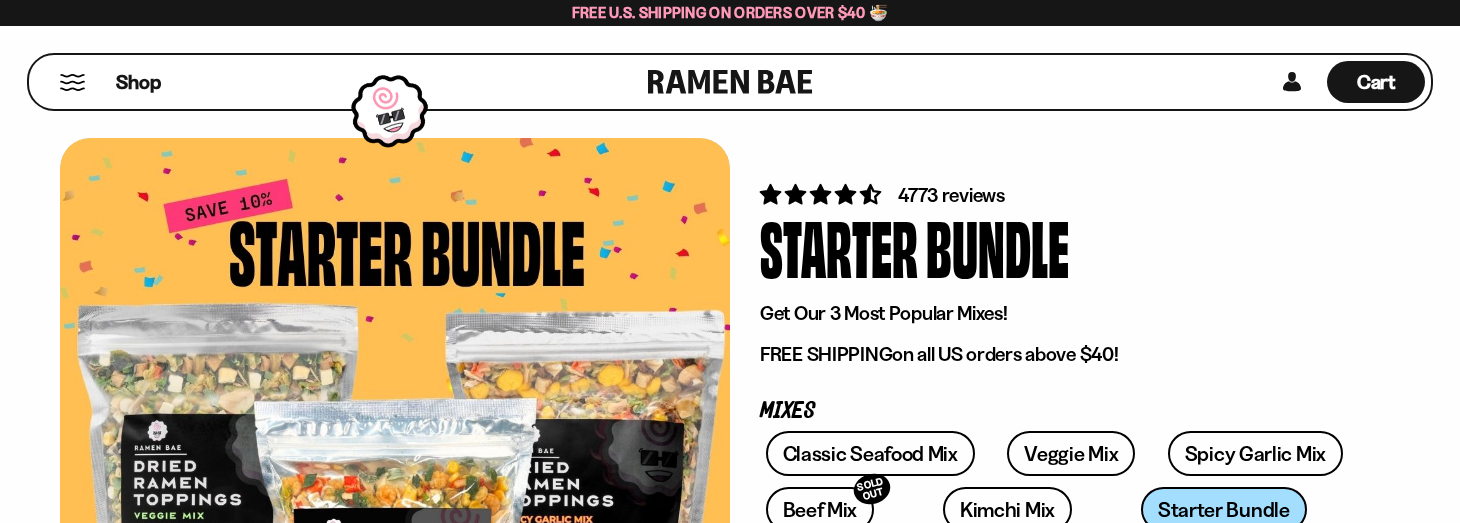 click at bounding box center [72, 82] 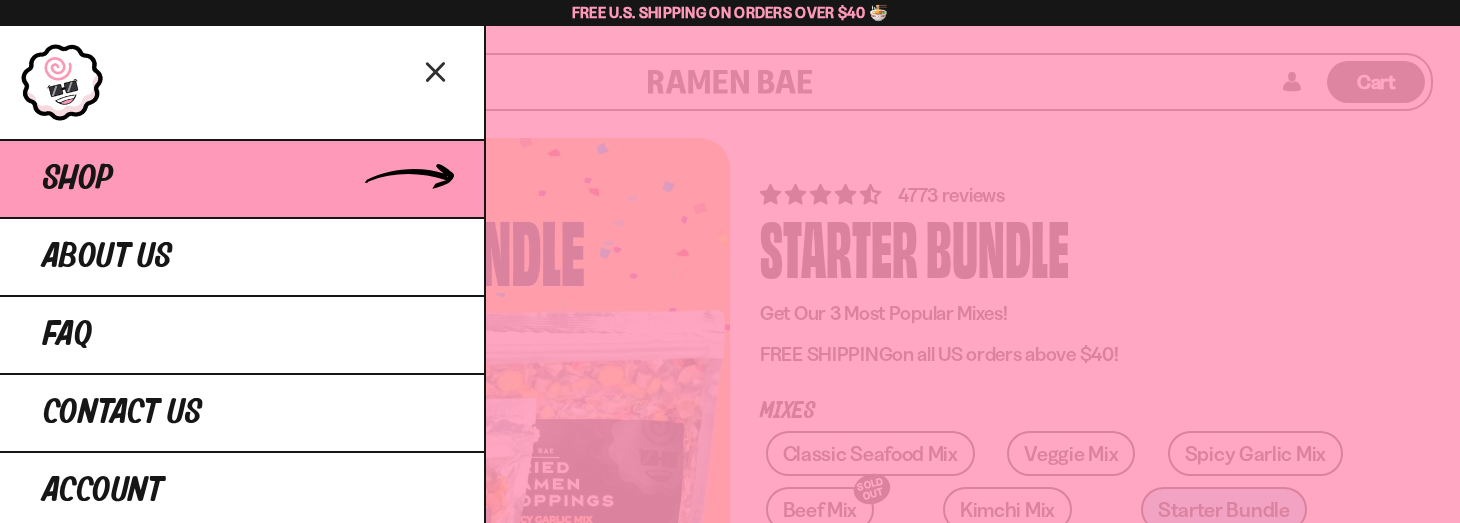 click on "Shop" at bounding box center [78, 179] 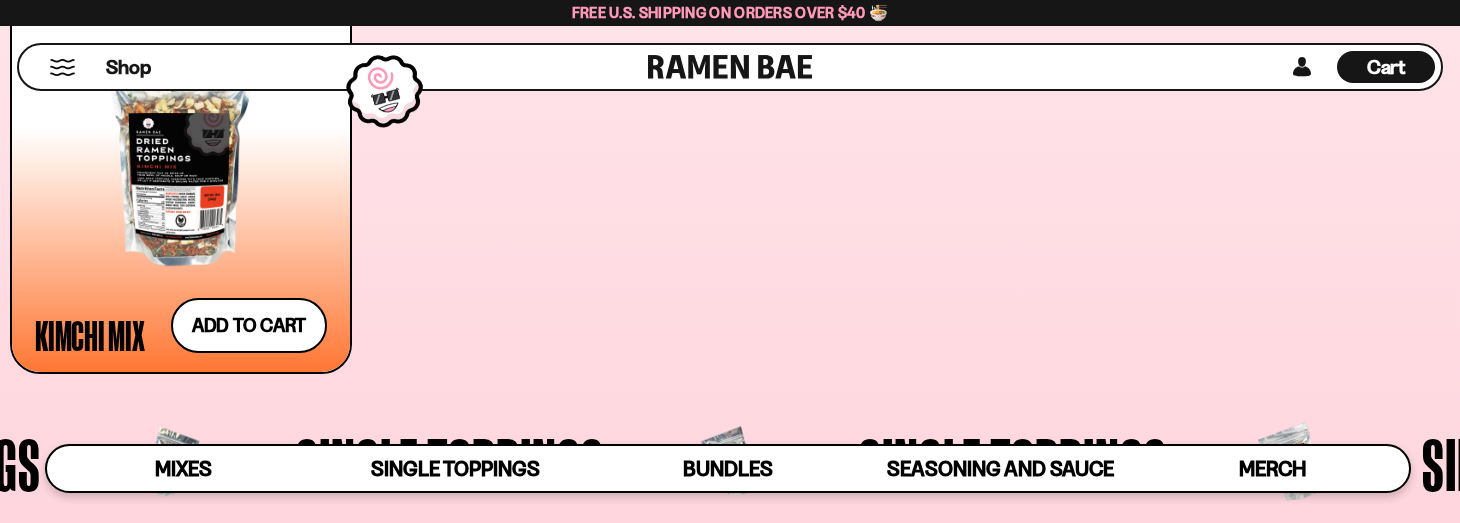 scroll, scrollTop: 1326, scrollLeft: 0, axis: vertical 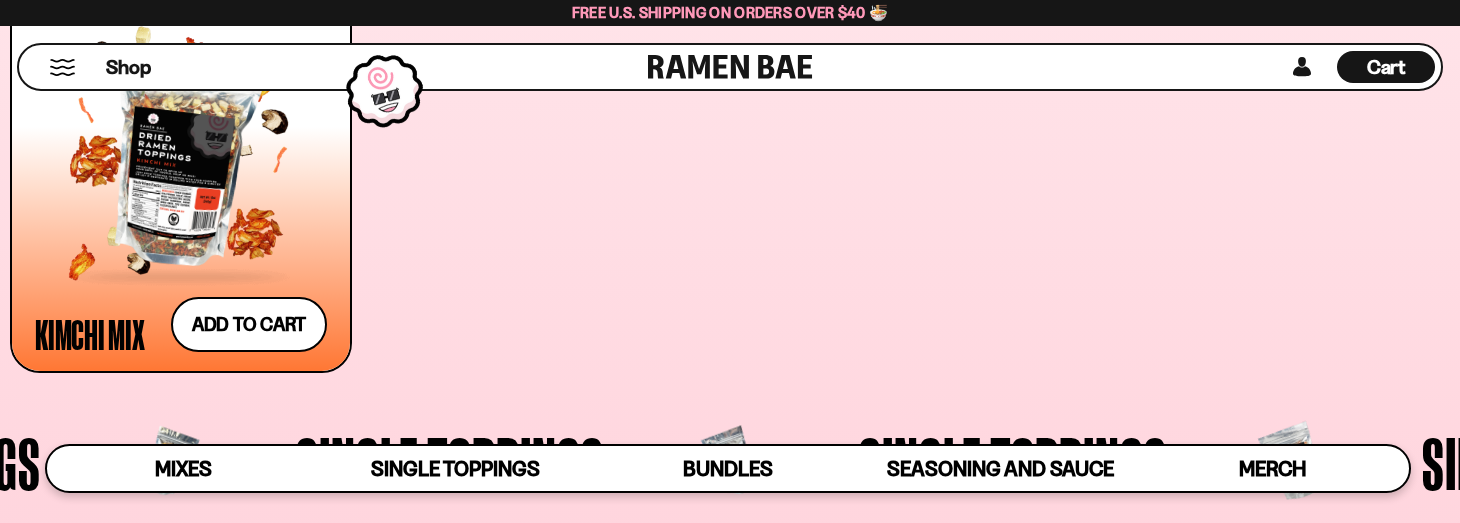 click at bounding box center [181, 161] 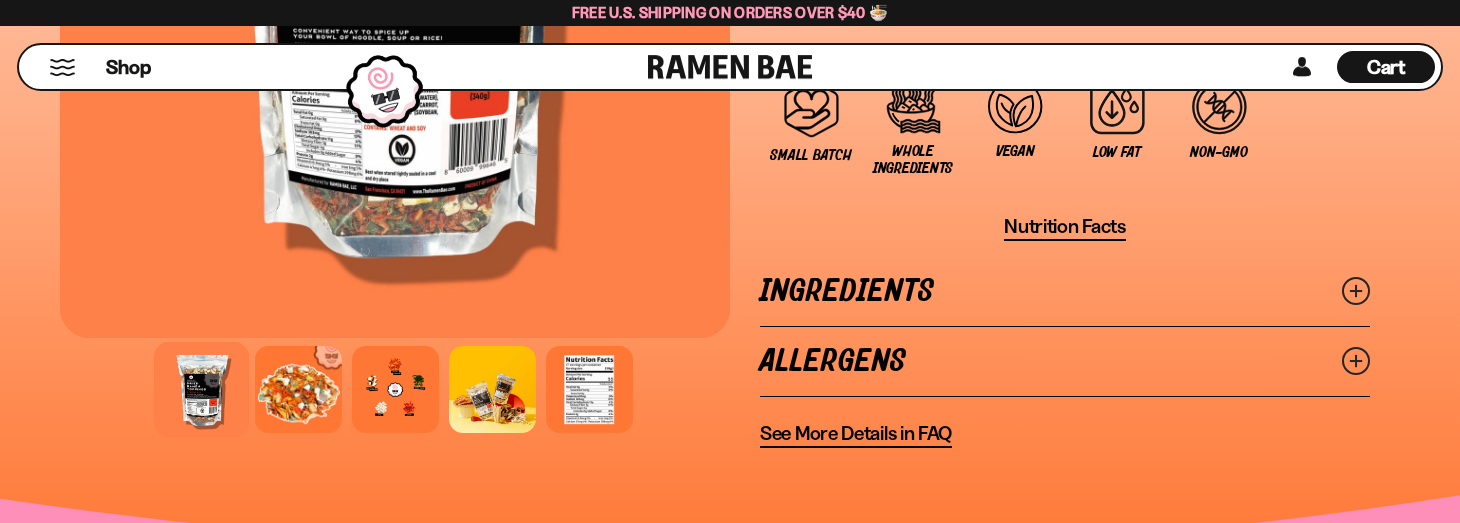 scroll, scrollTop: 1734, scrollLeft: 0, axis: vertical 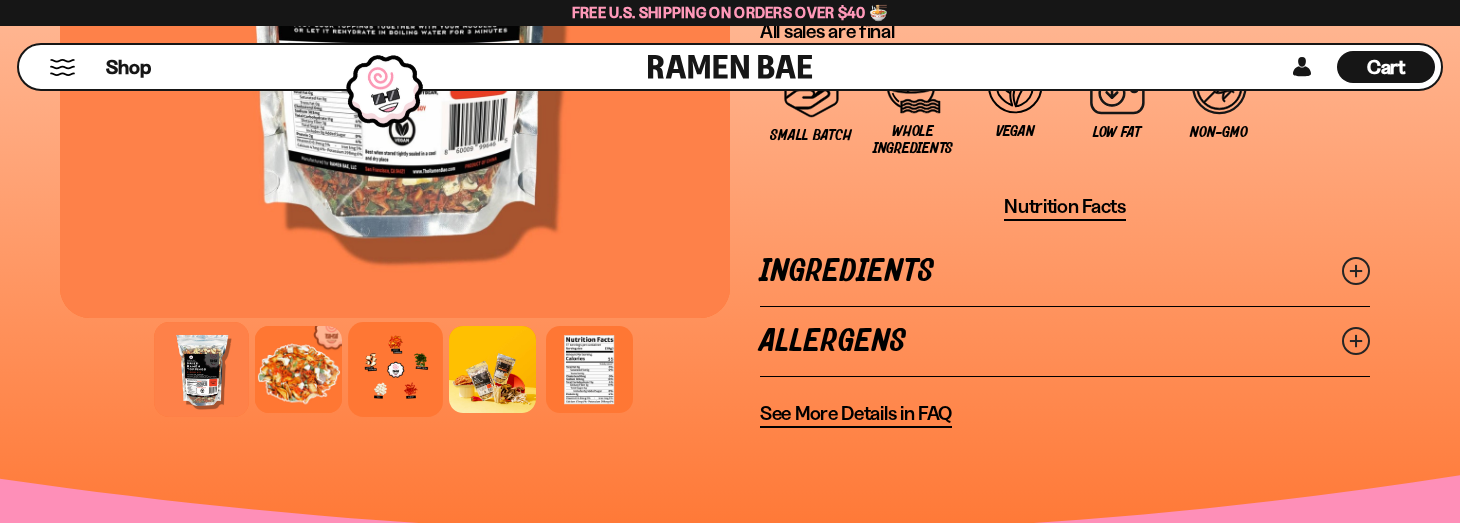 click at bounding box center (395, 369) 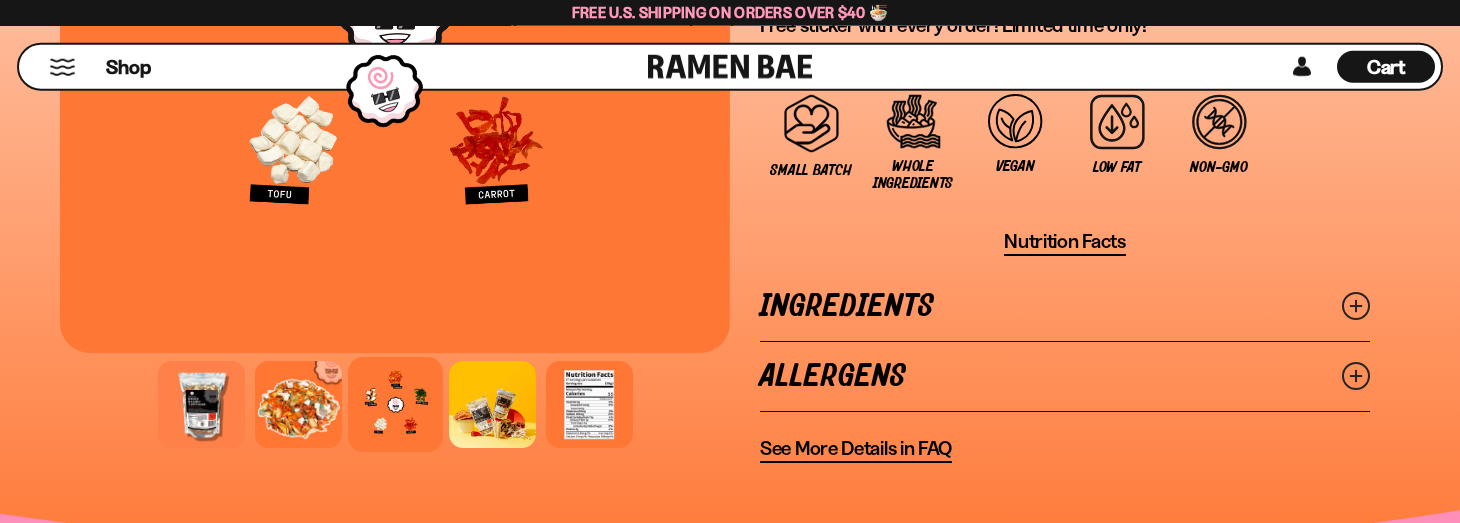 scroll, scrollTop: 1734, scrollLeft: 0, axis: vertical 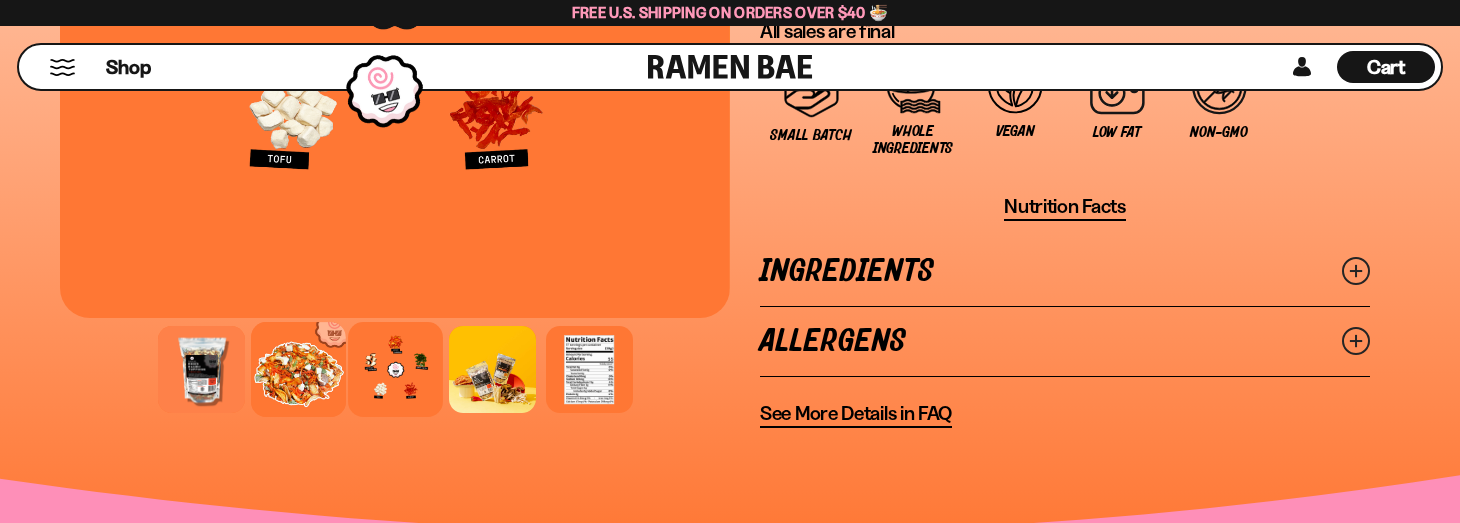 click at bounding box center (298, 369) 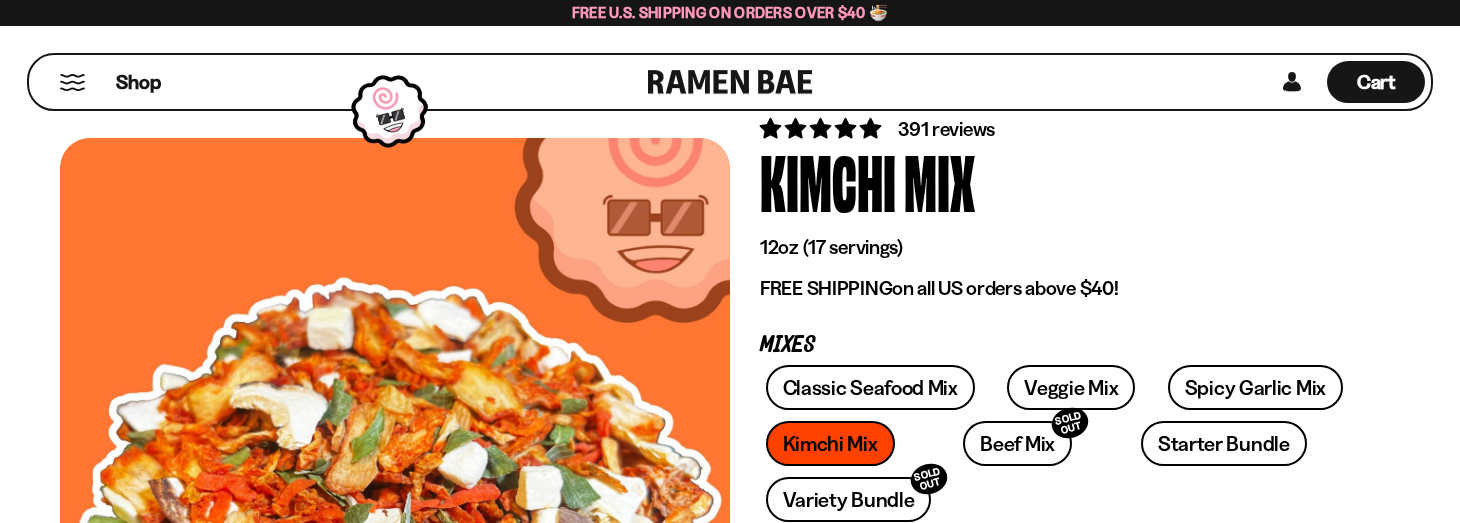 scroll, scrollTop: 0, scrollLeft: 0, axis: both 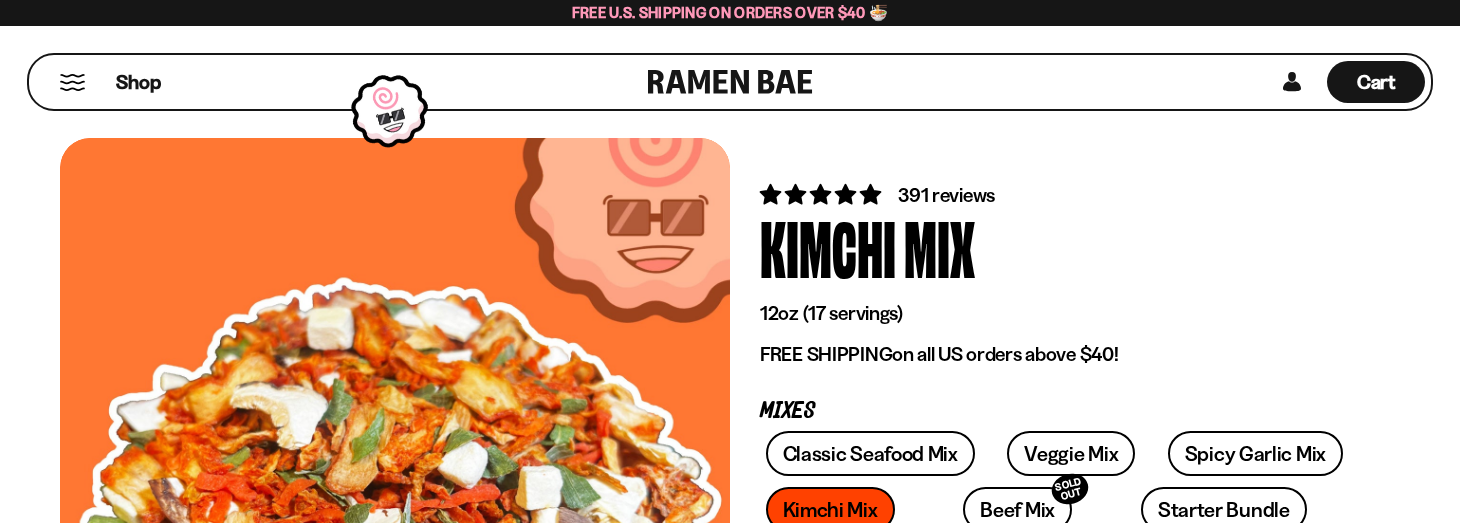 click on "Shop" at bounding box center (341, 82) 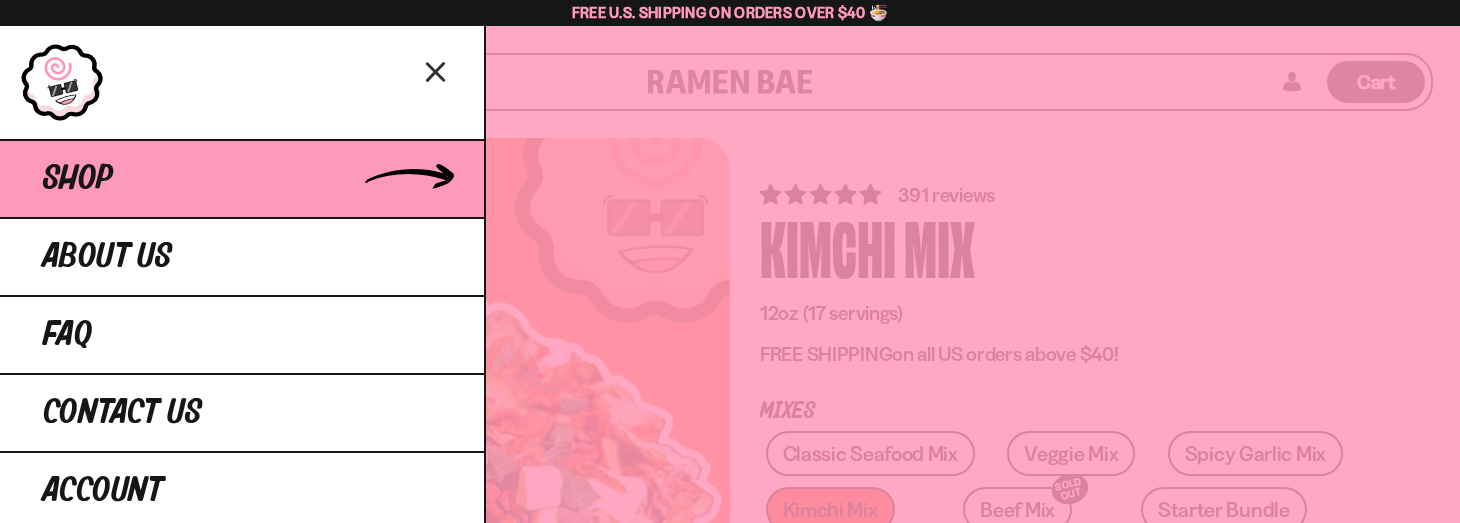 click on "Shop" at bounding box center (78, 179) 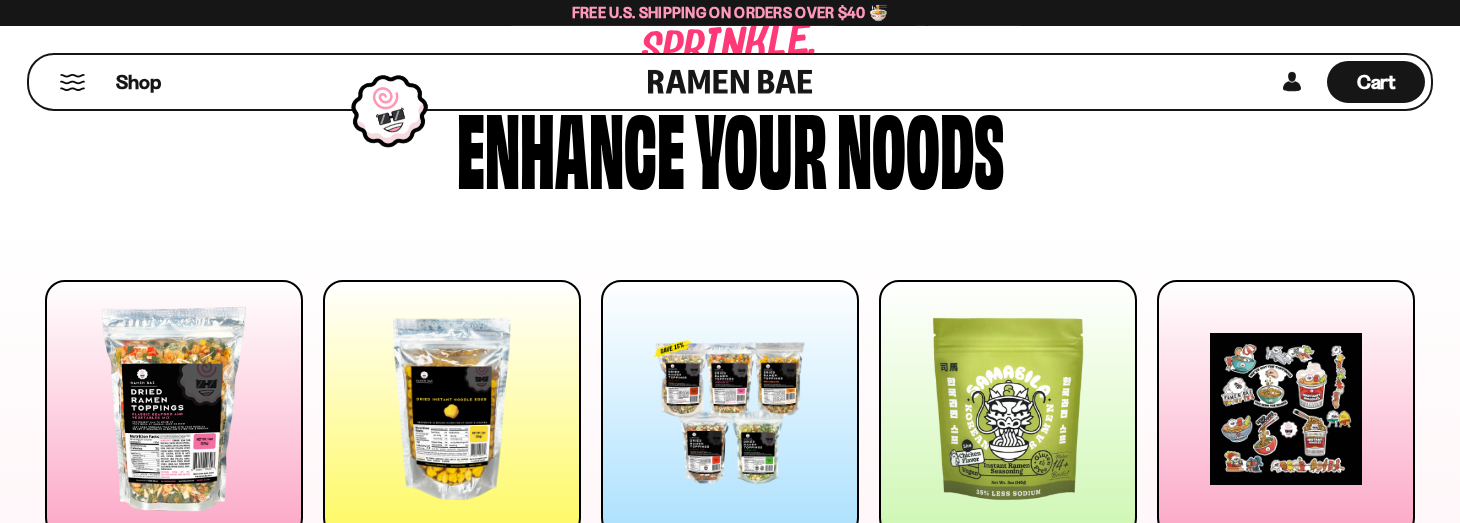 scroll, scrollTop: 306, scrollLeft: 0, axis: vertical 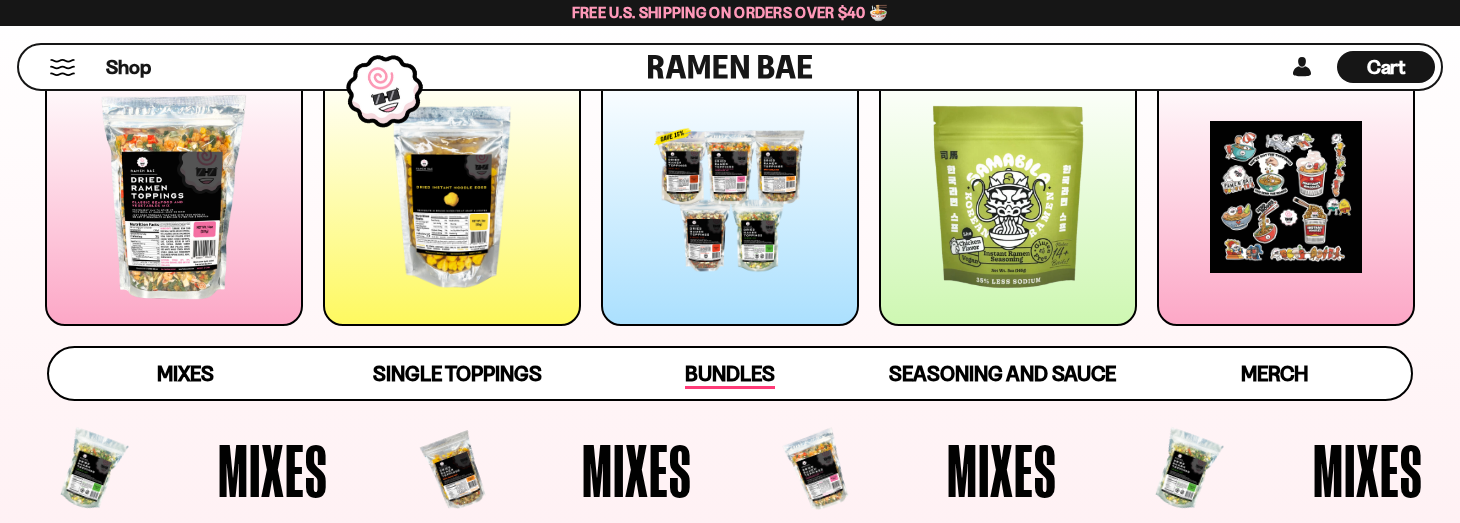 click on "Bundles" at bounding box center [730, 375] 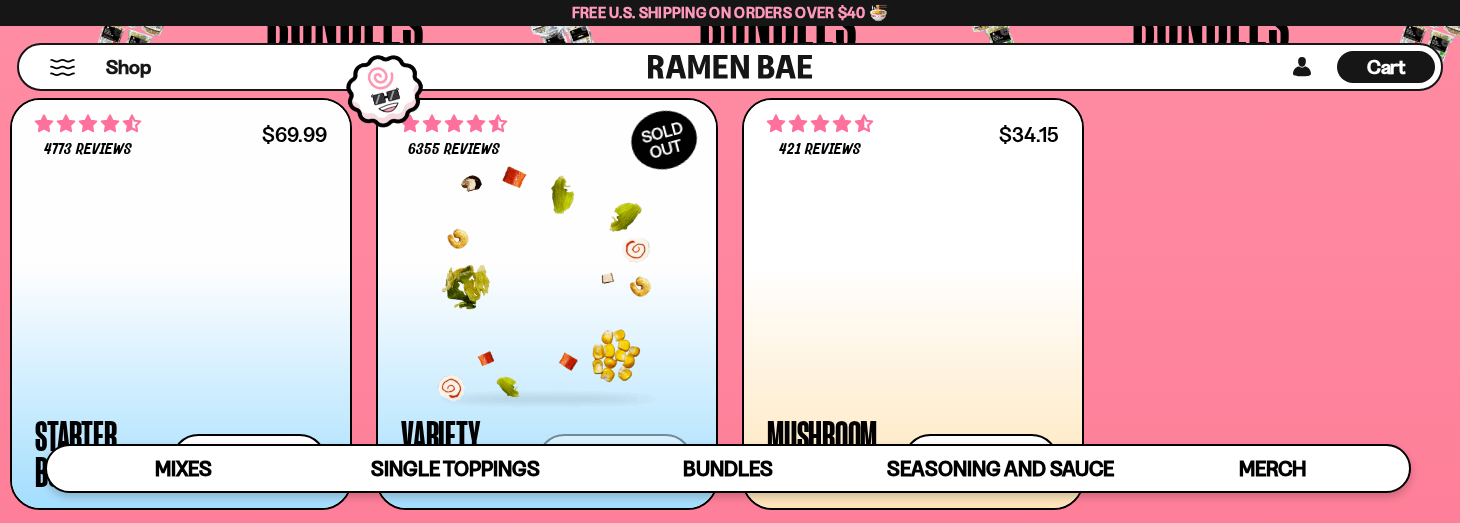 scroll, scrollTop: 4623, scrollLeft: 0, axis: vertical 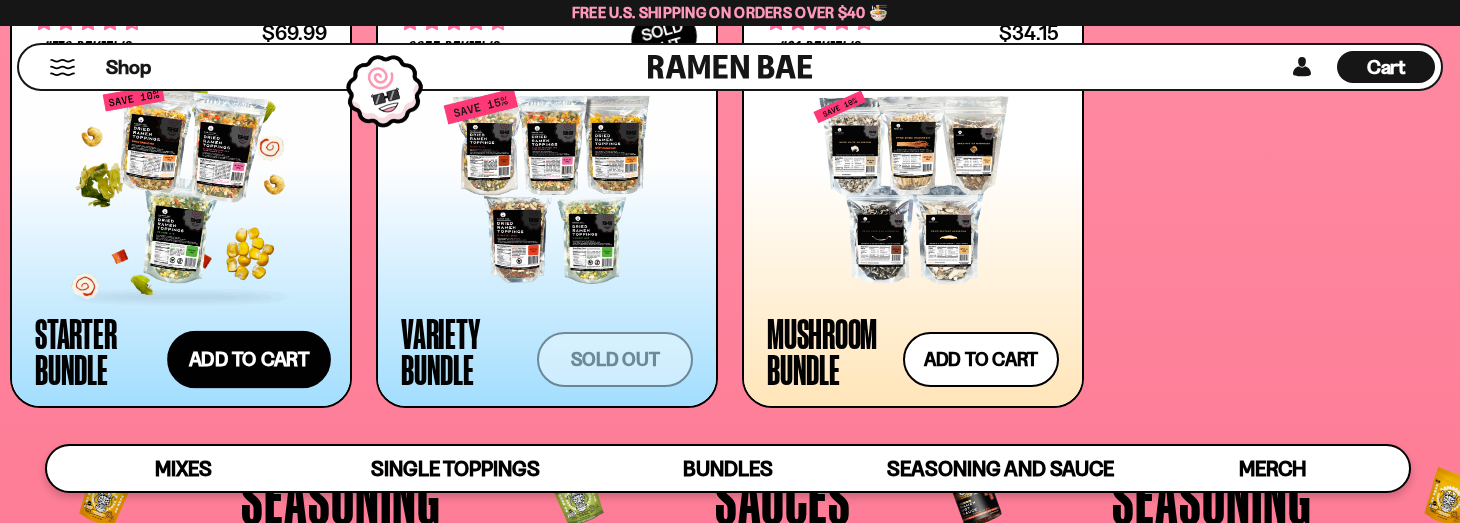 click on "Add to cart
Add
—
Regular price
$69.99
Regular price
$77.97 USD
Sale price
$69.99
Unit price
/
per" at bounding box center (249, 359) 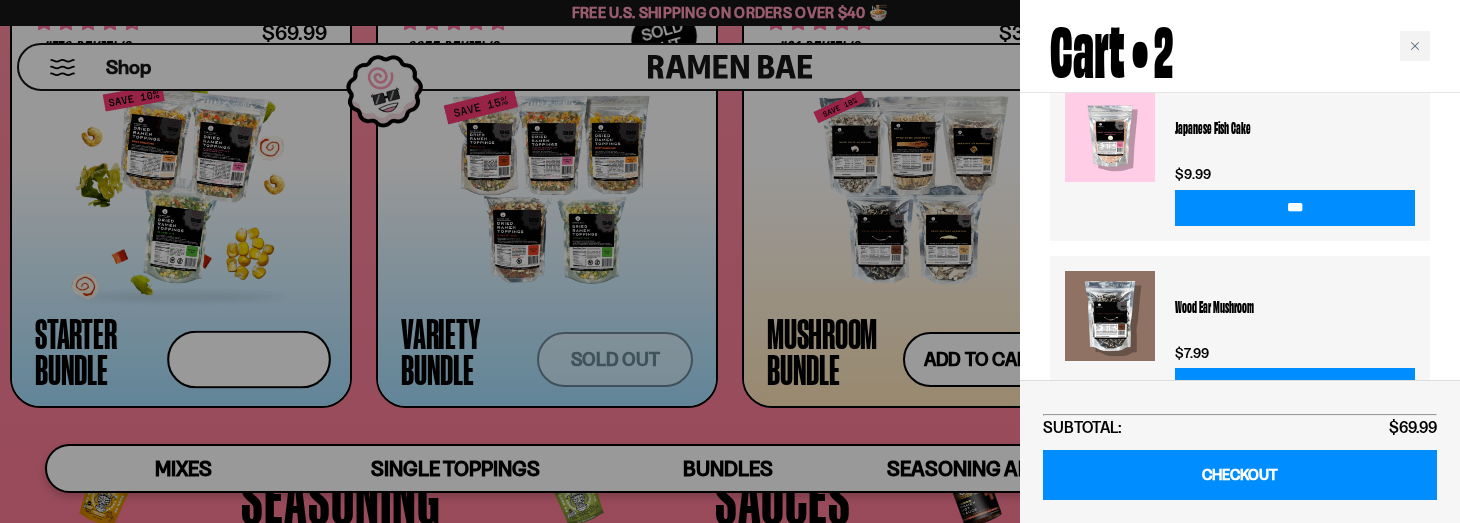 scroll, scrollTop: 878, scrollLeft: 0, axis: vertical 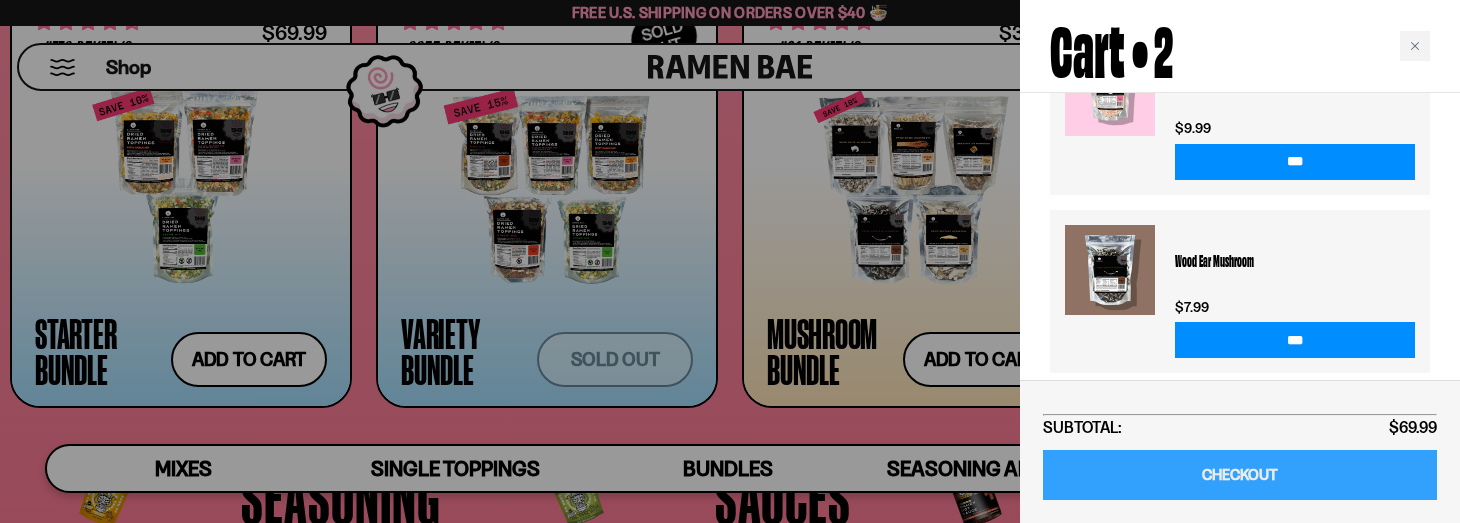 click on "CHECKOUT" at bounding box center (1240, 475) 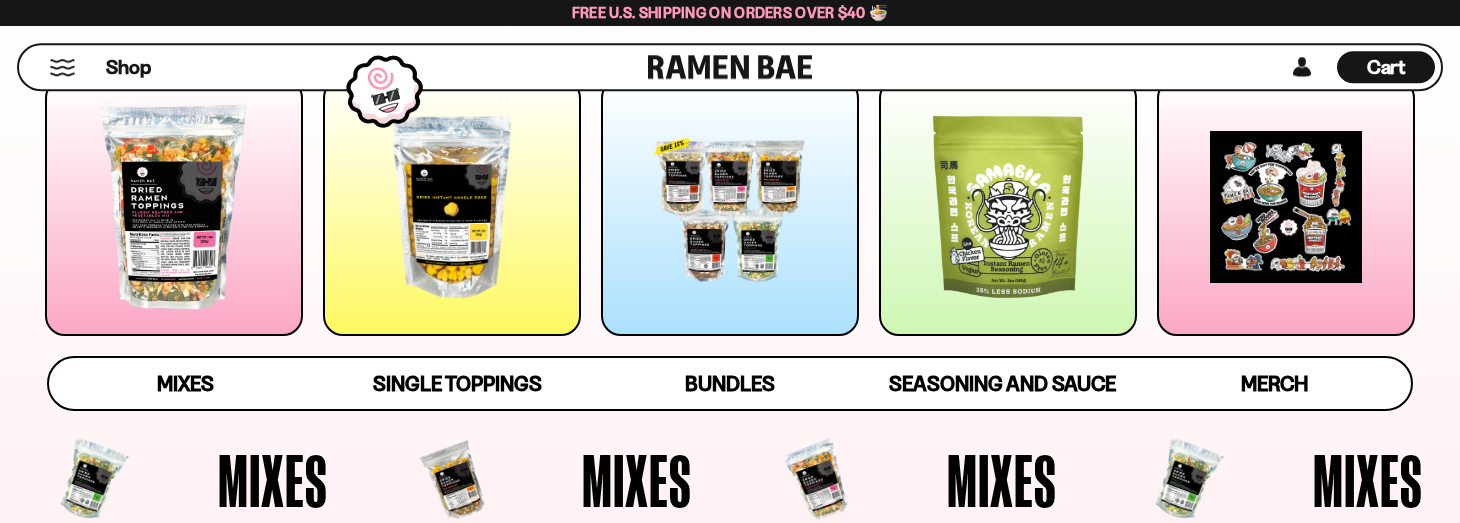 scroll, scrollTop: 306, scrollLeft: 0, axis: vertical 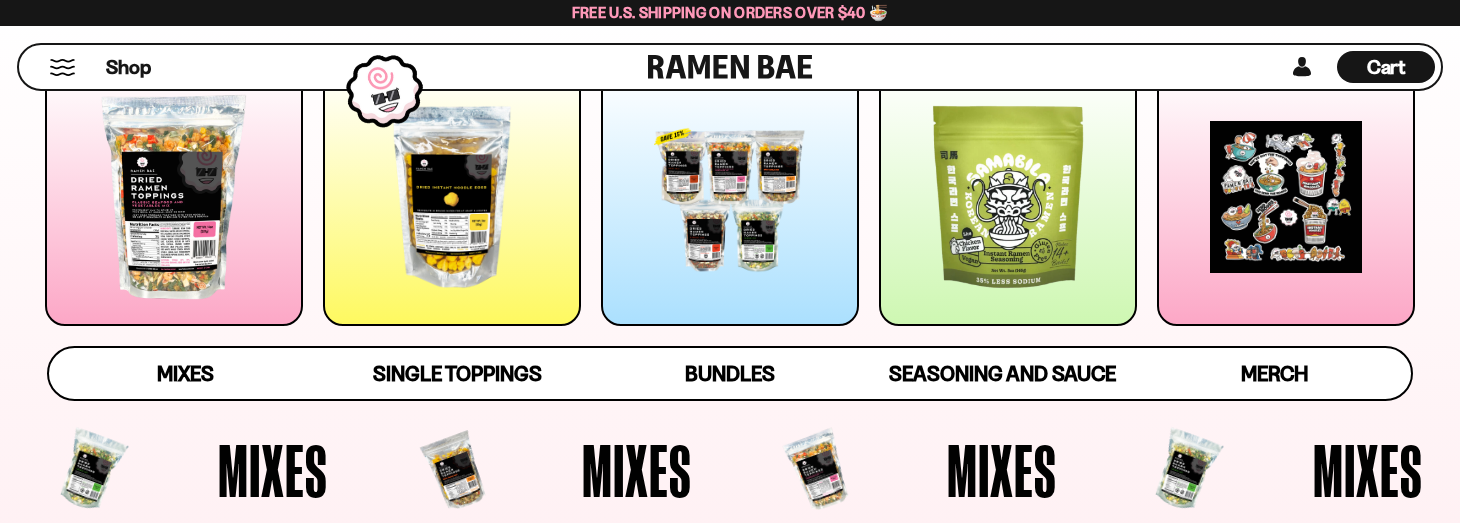 click on "Cart
D0381C2F-513E-4F90-8A41-6F0A75DCBAAA" at bounding box center (1386, 67) 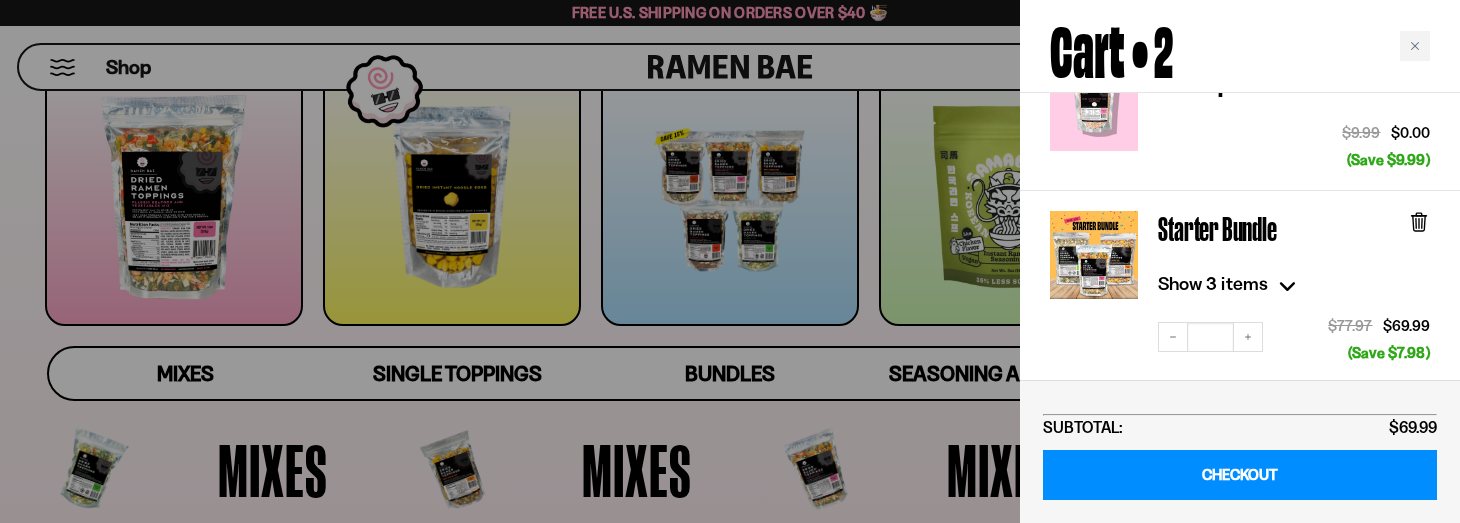 scroll, scrollTop: 227, scrollLeft: 0, axis: vertical 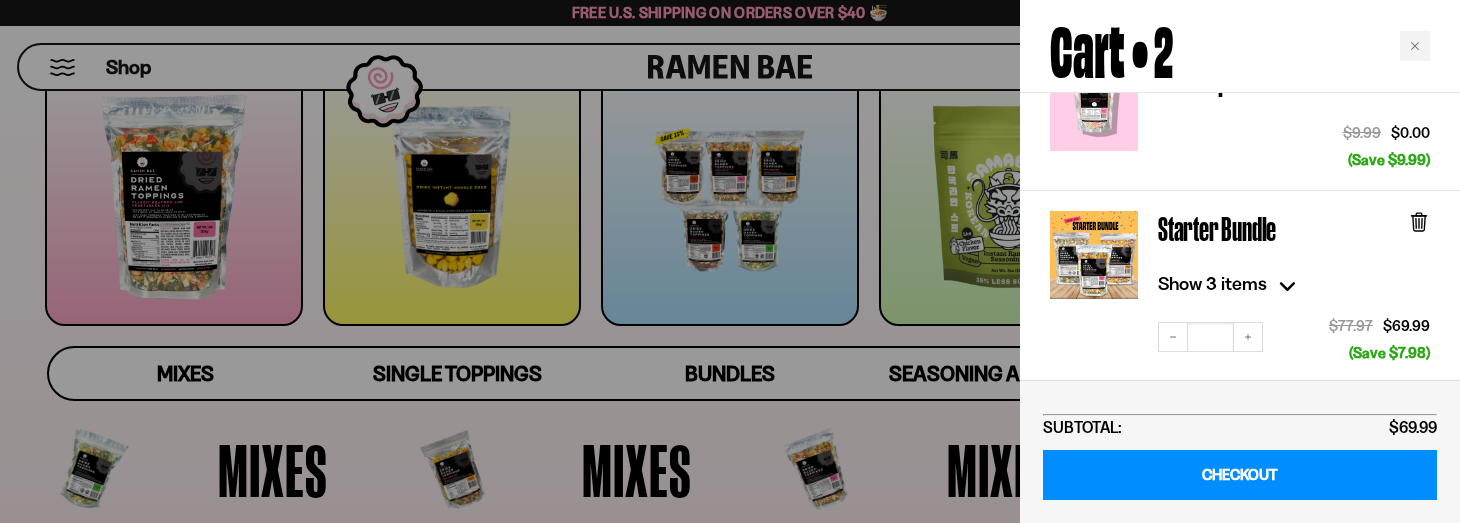 click 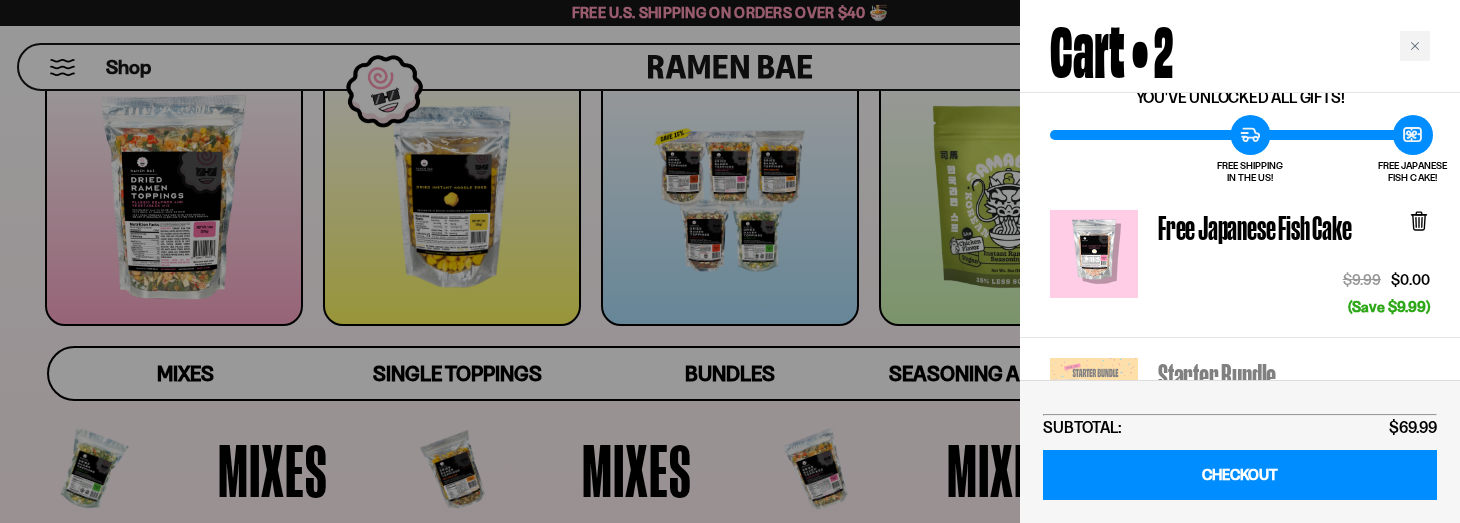 scroll, scrollTop: 0, scrollLeft: 0, axis: both 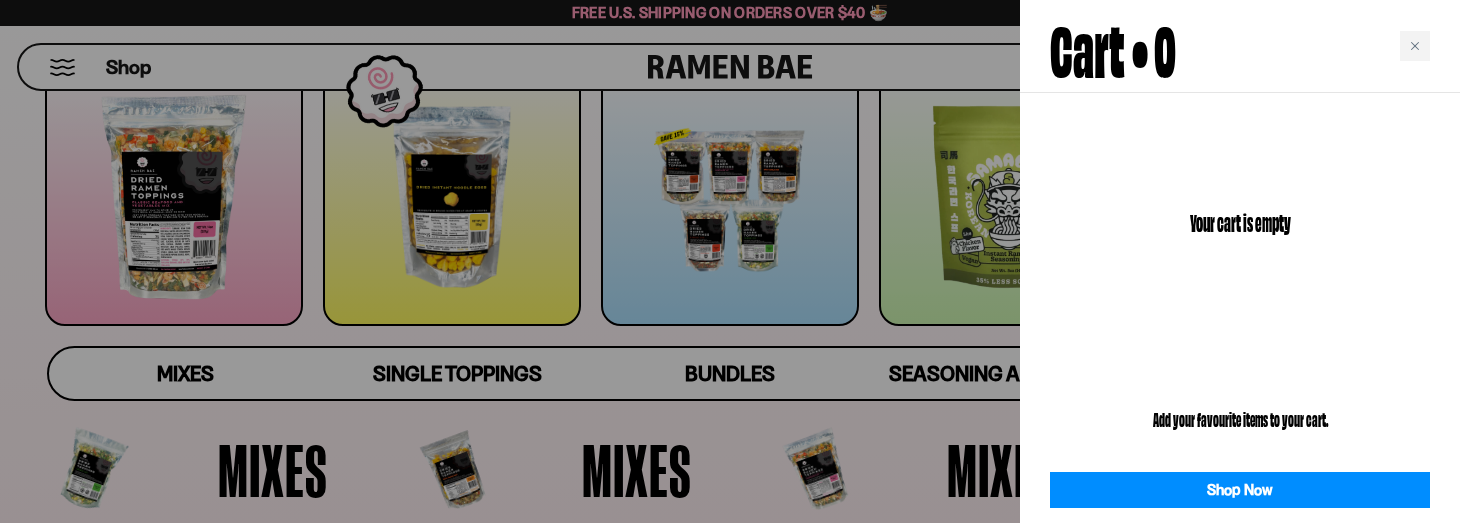 click at bounding box center (730, 261) 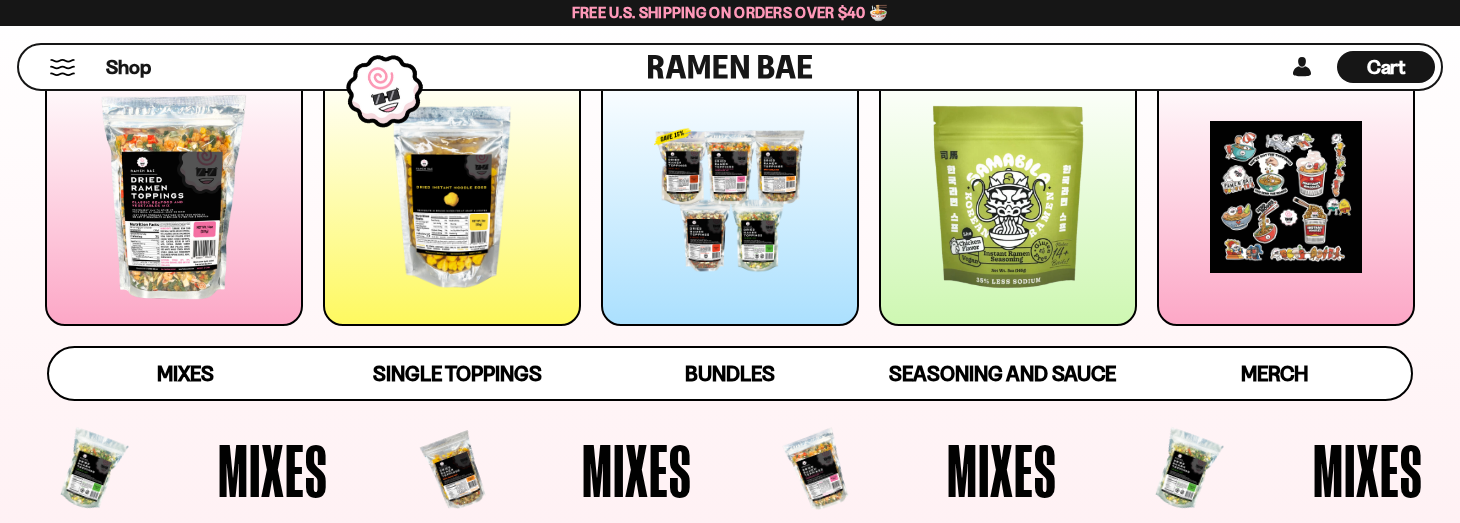 click at bounding box center (174, 197) 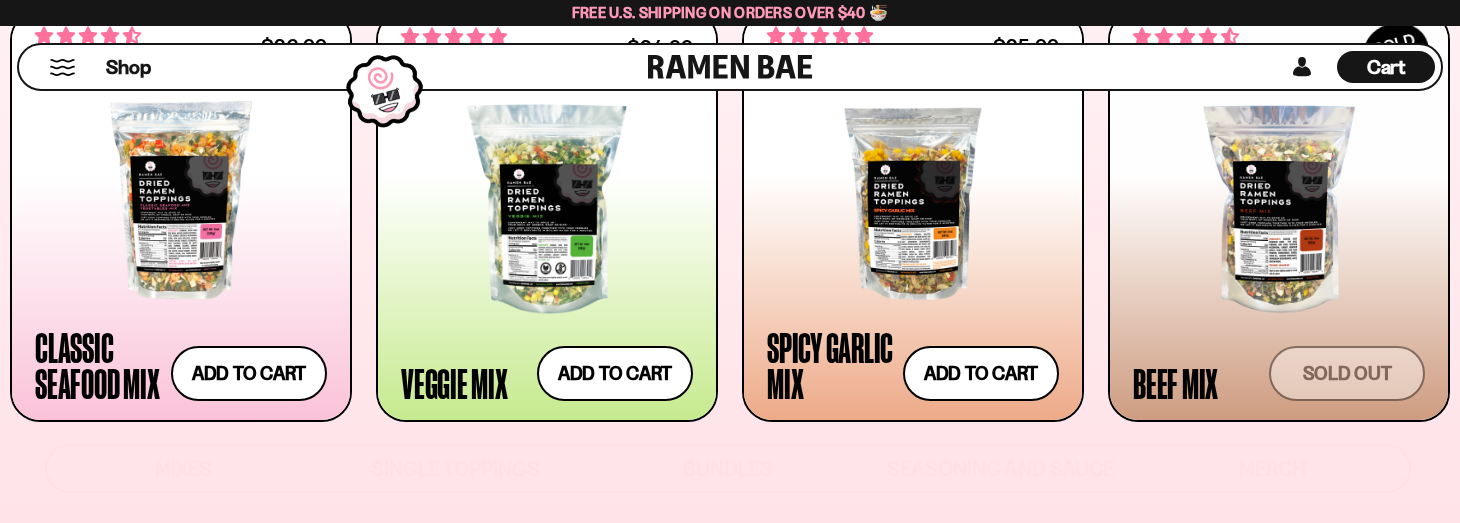 scroll, scrollTop: 857, scrollLeft: 0, axis: vertical 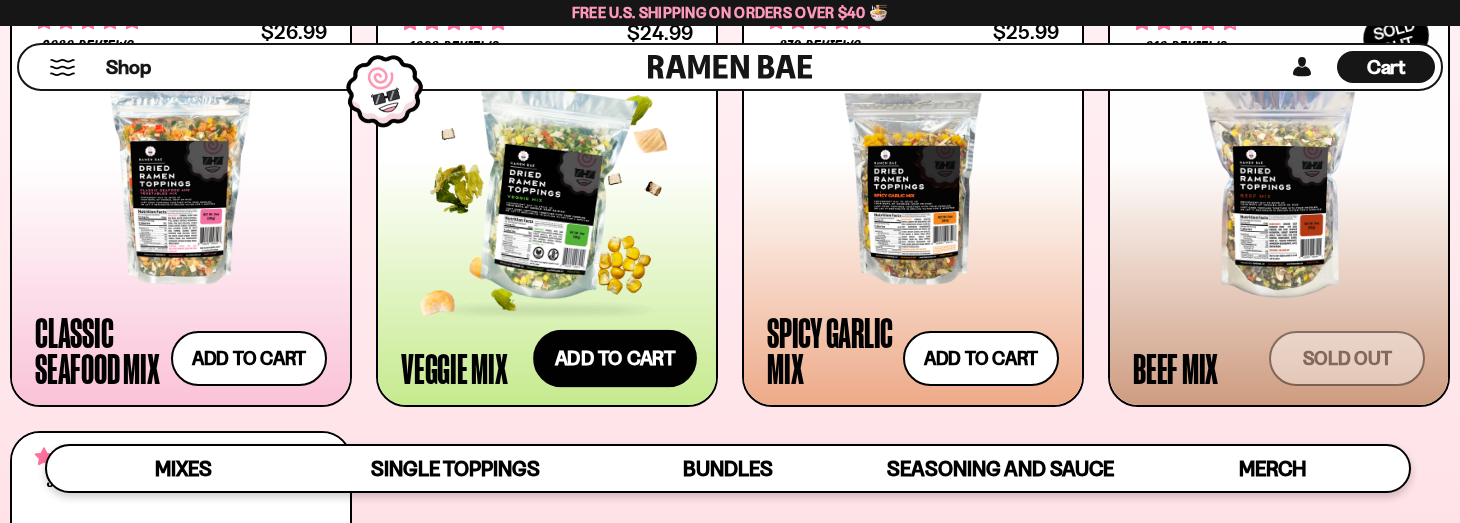 click on "Add to cart
Add
—
Regular price
$24.99
Regular price
Sale price
$24.99
Unit price
/
per" at bounding box center (615, 358) 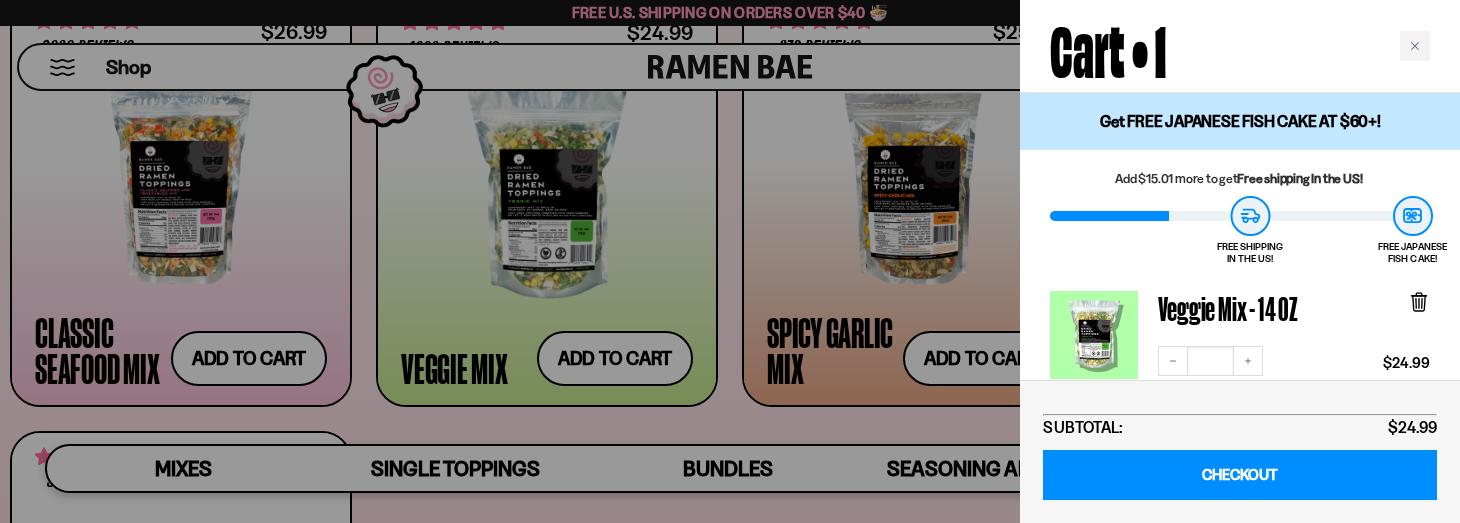 click at bounding box center (730, 261) 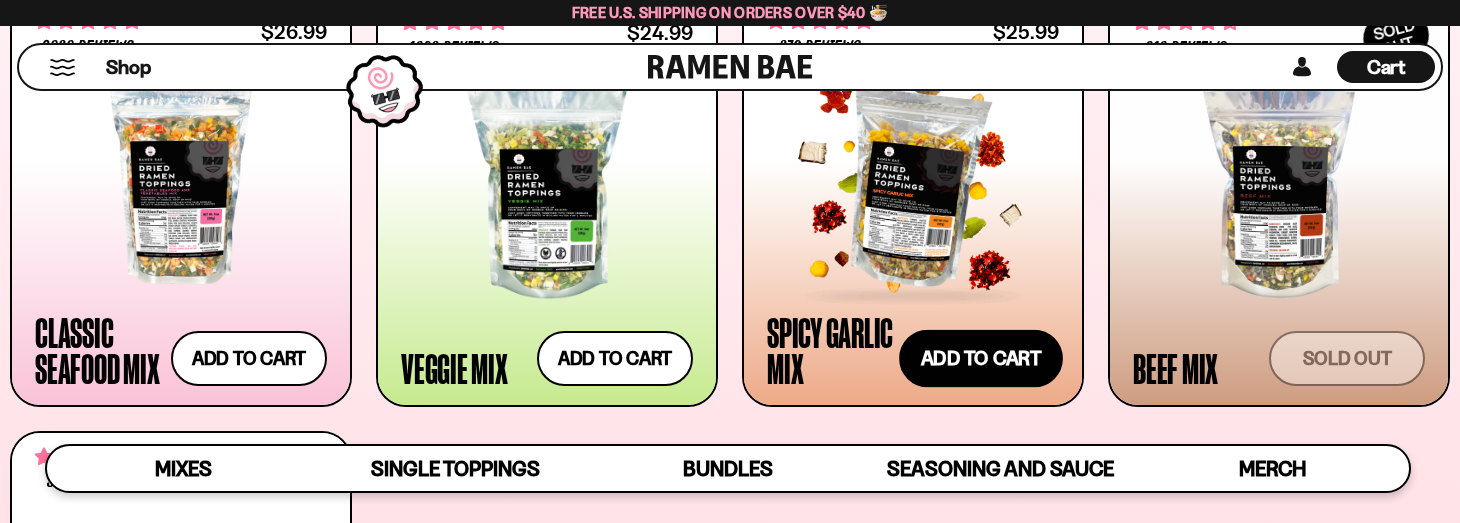 click on "Add to cart
Add
—
Regular price
$25.99
Regular price
Sale price
$25.99
Unit price
/
per" at bounding box center [981, 358] 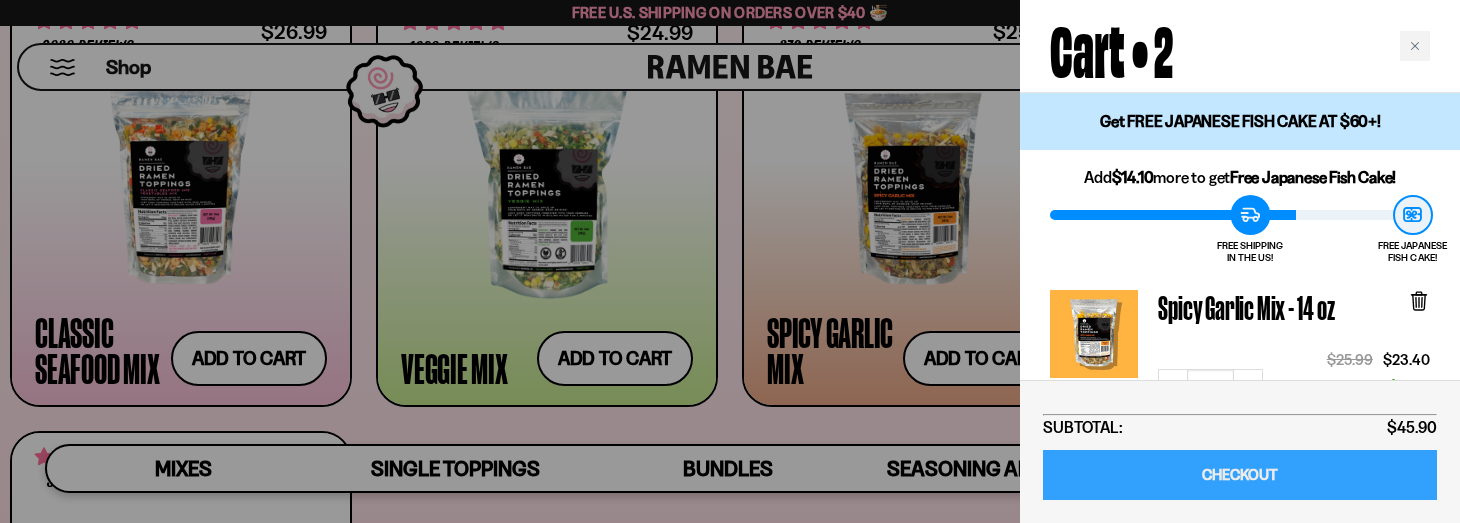 click on "CHECKOUT" at bounding box center [1240, 475] 